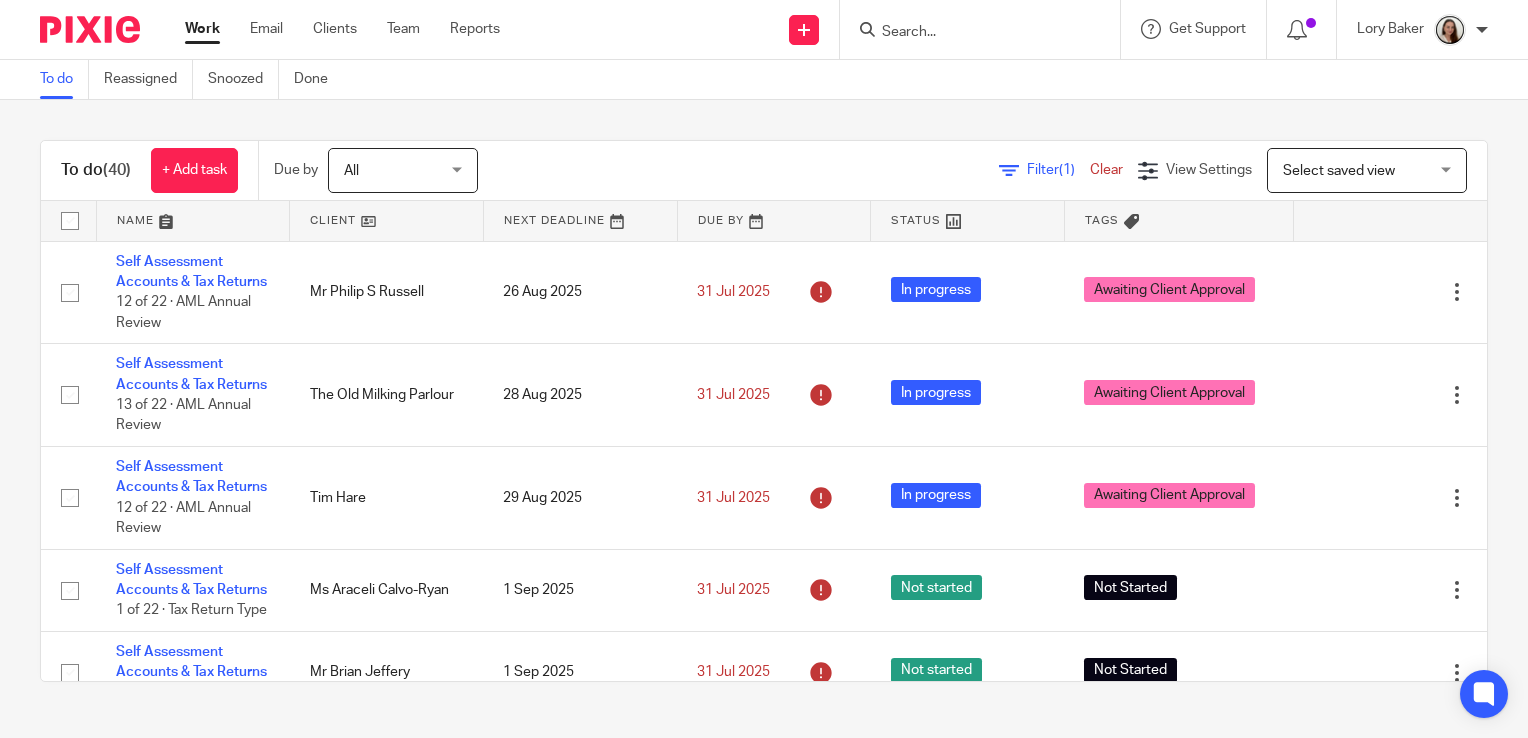 scroll, scrollTop: 0, scrollLeft: 0, axis: both 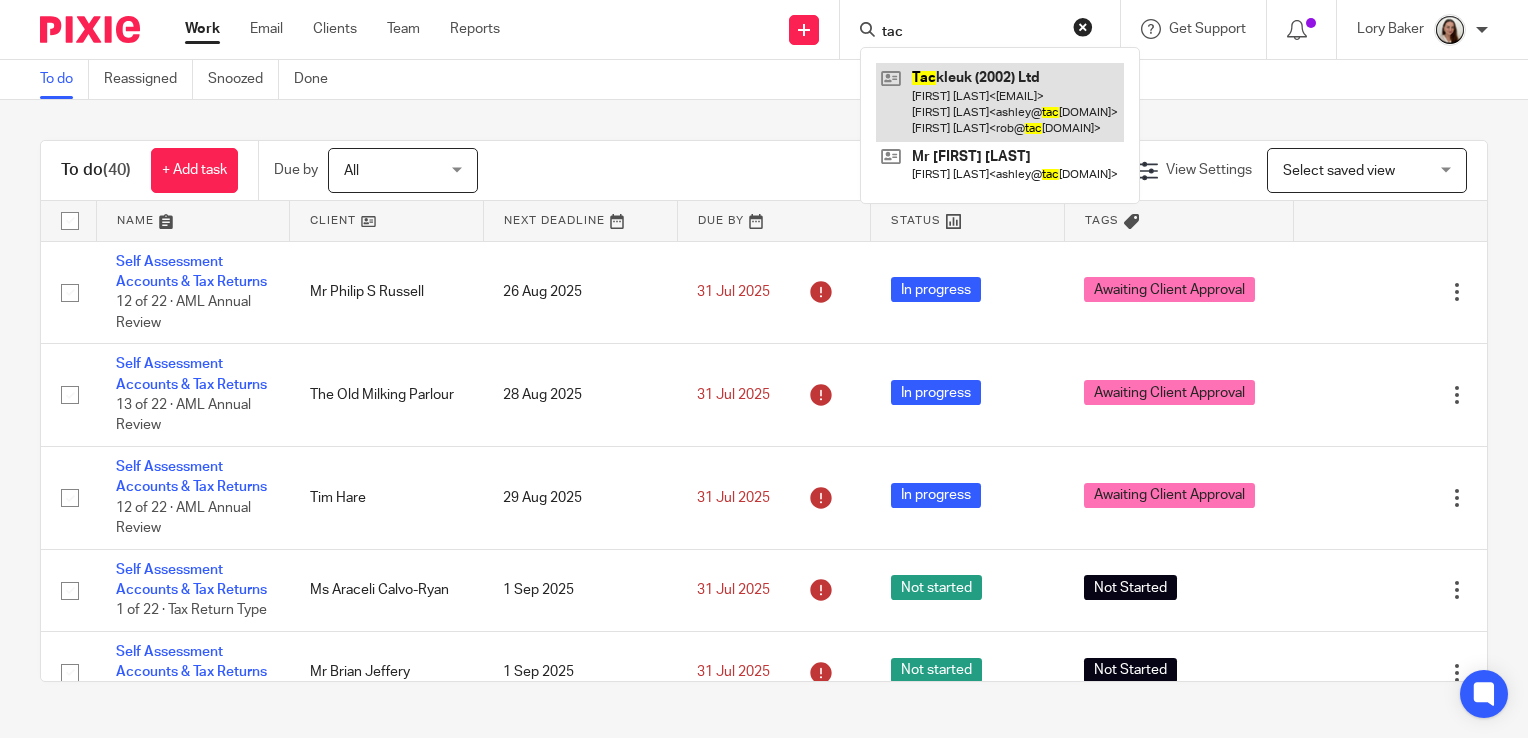type on "tac" 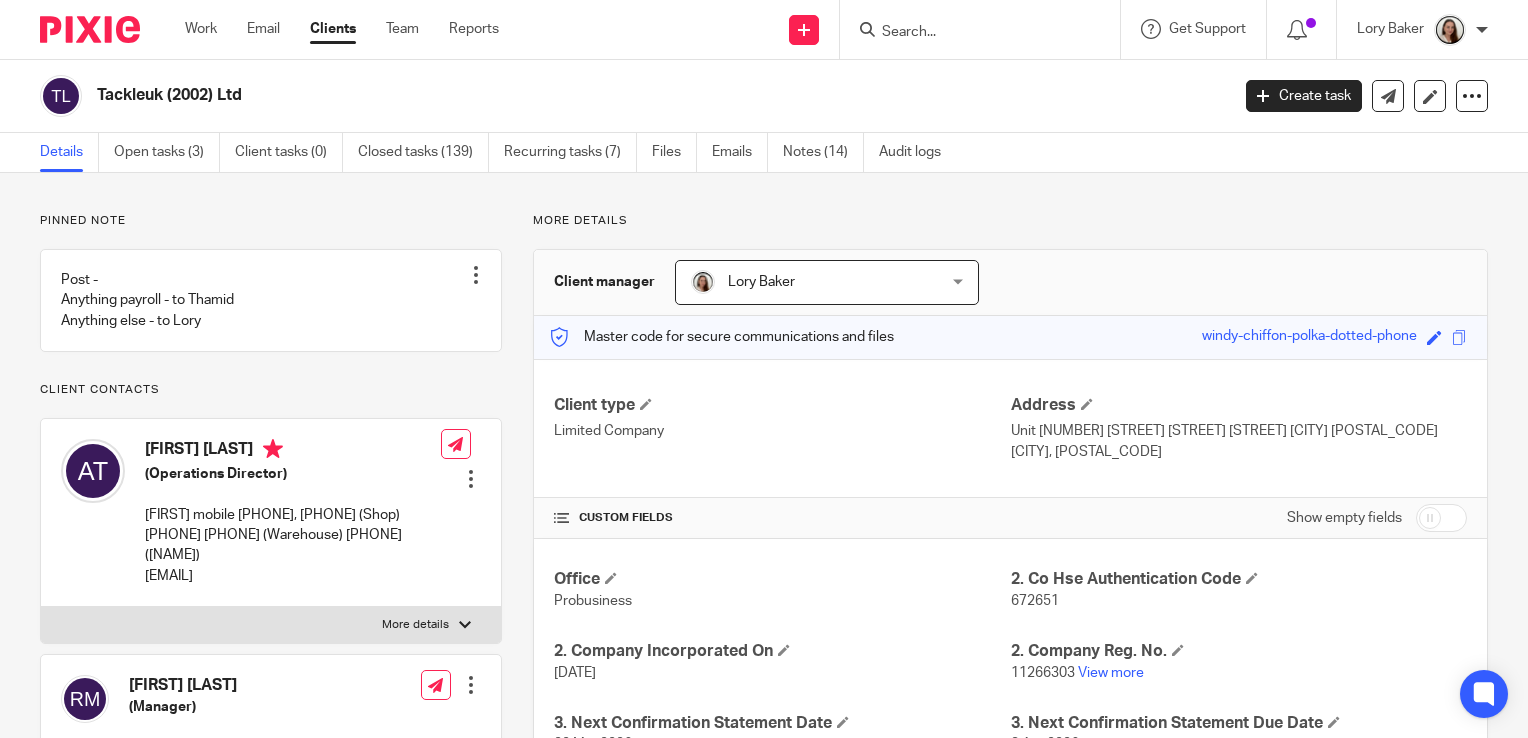 scroll, scrollTop: 0, scrollLeft: 0, axis: both 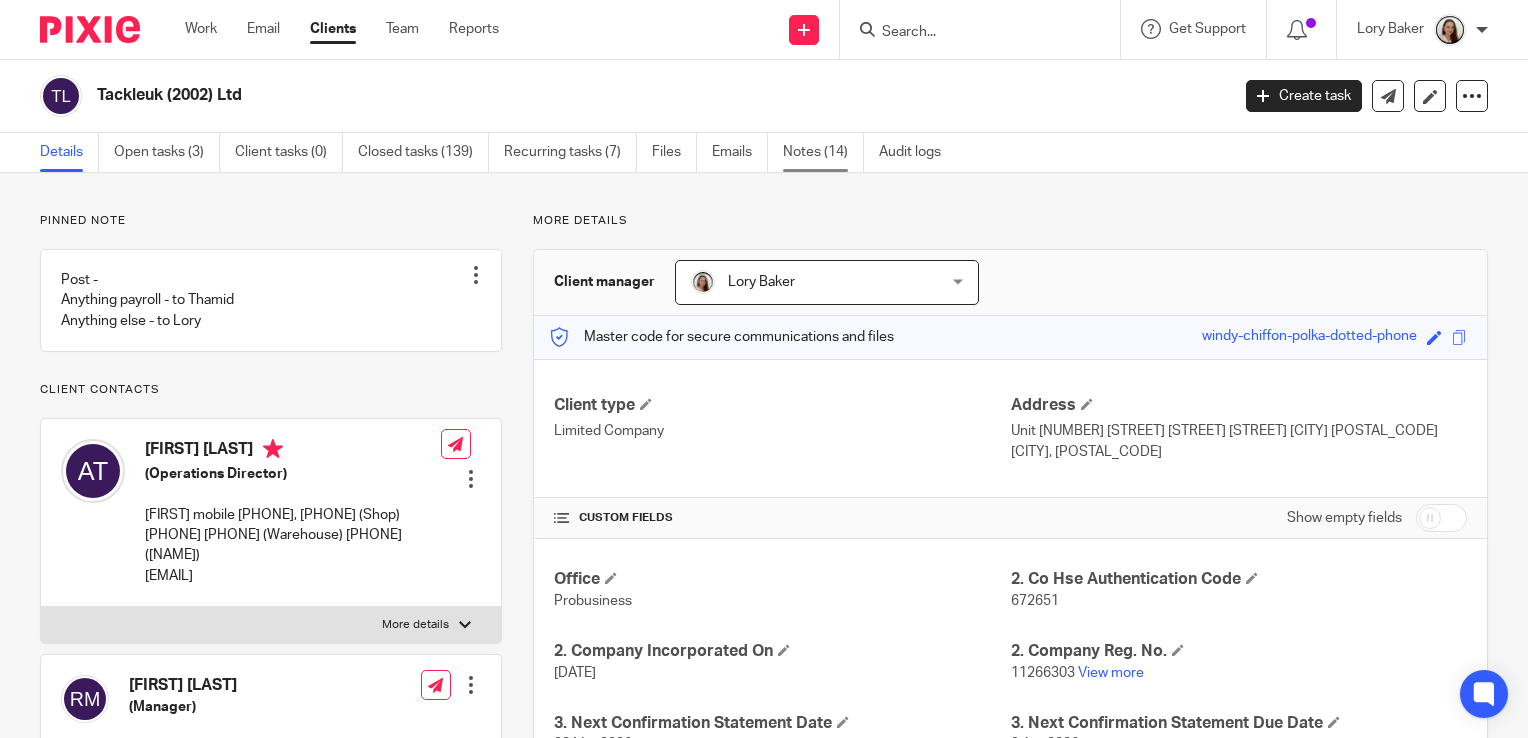 click on "Notes (14)" at bounding box center (823, 152) 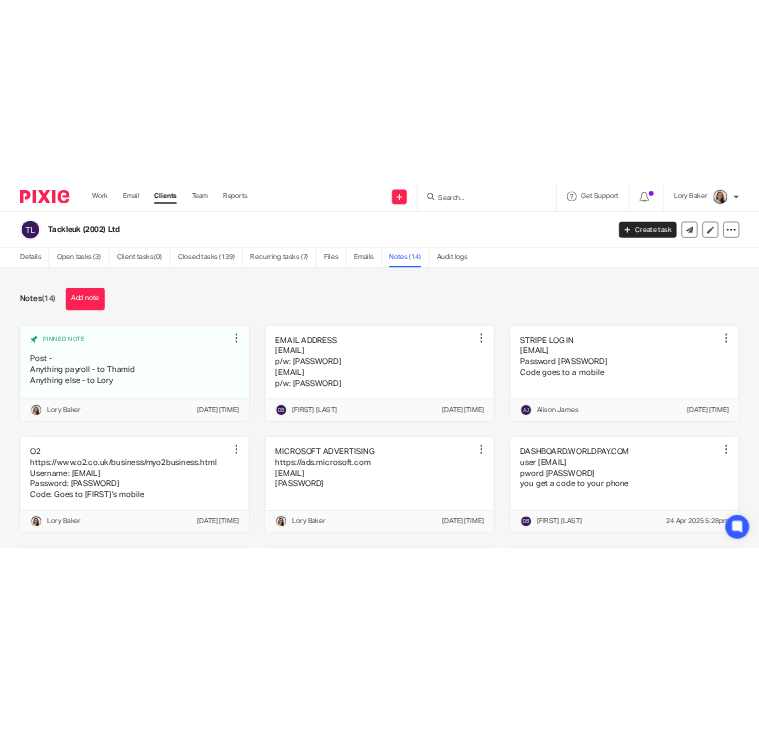 scroll, scrollTop: 0, scrollLeft: 0, axis: both 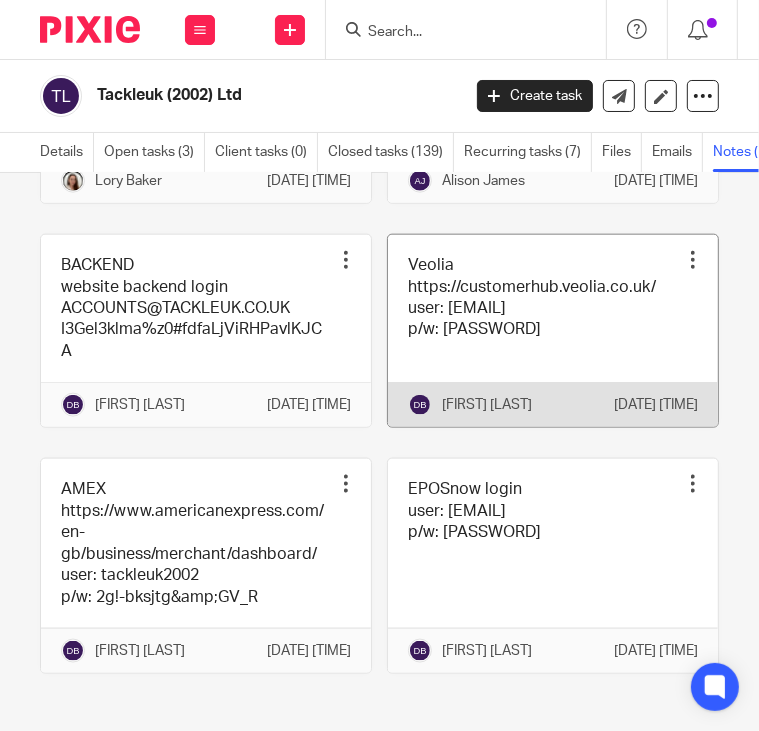 click at bounding box center [553, 331] 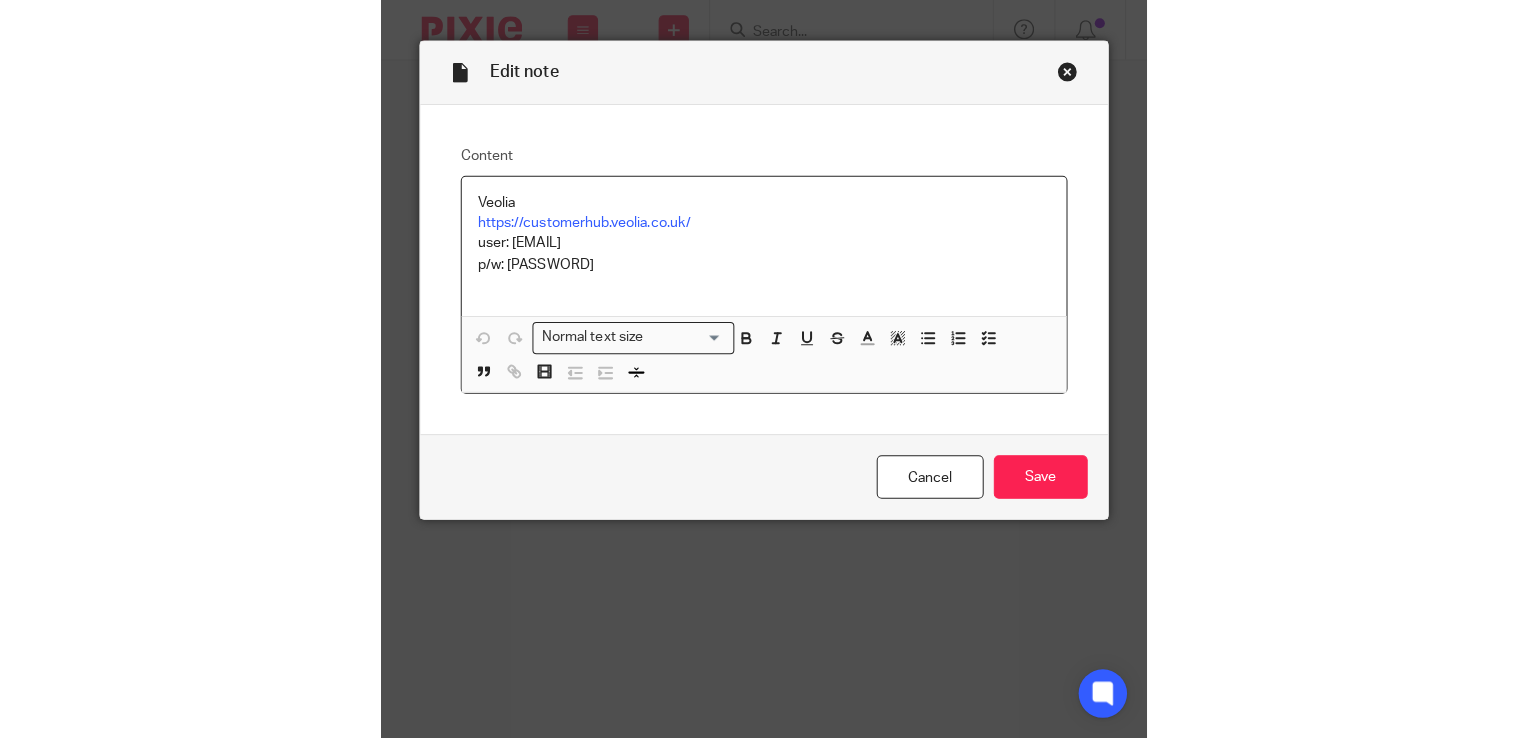 scroll, scrollTop: 0, scrollLeft: 0, axis: both 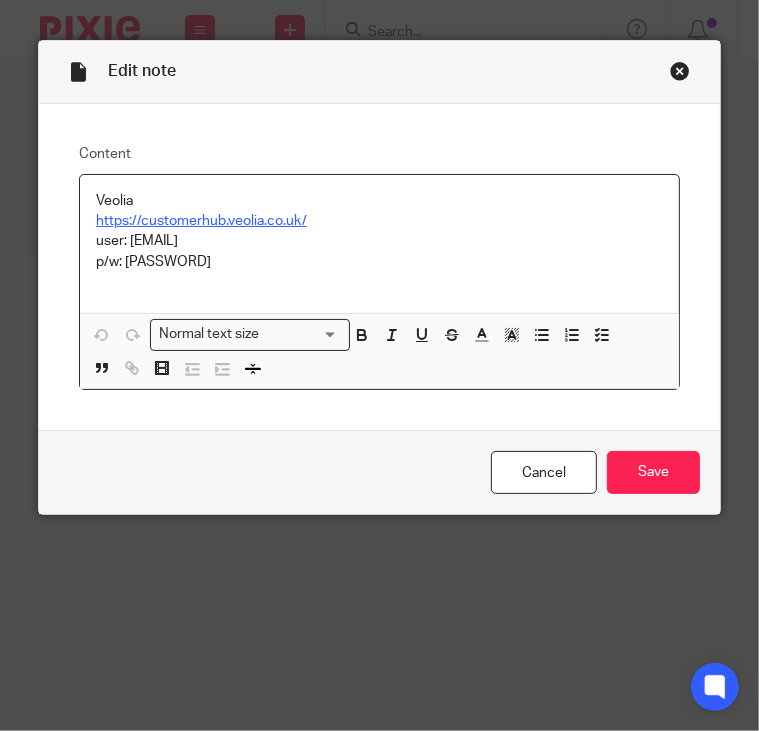 click on "https://customerhub.veolia.co.uk/" at bounding box center [201, 221] 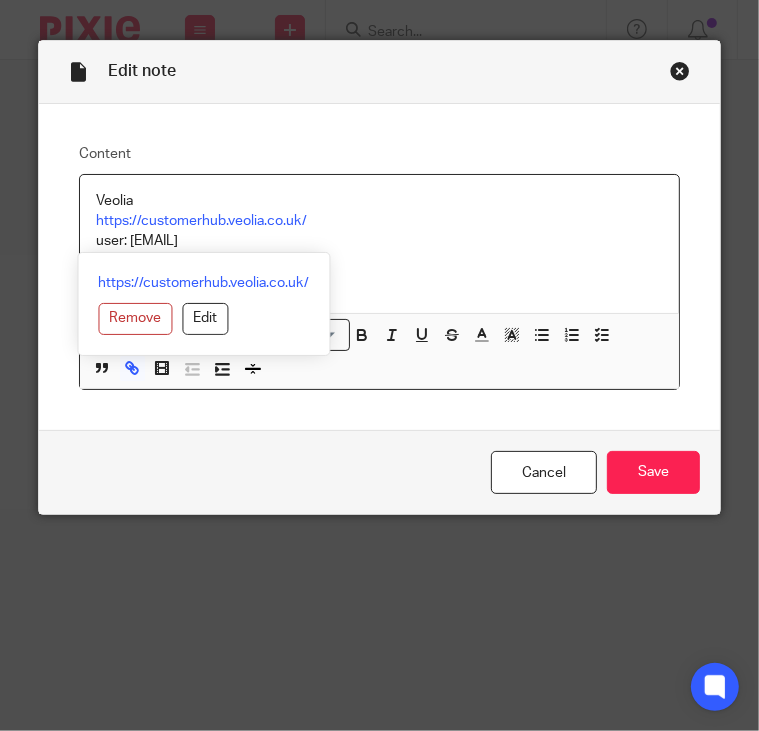 click on "user: [EMAIL]" at bounding box center (379, 241) 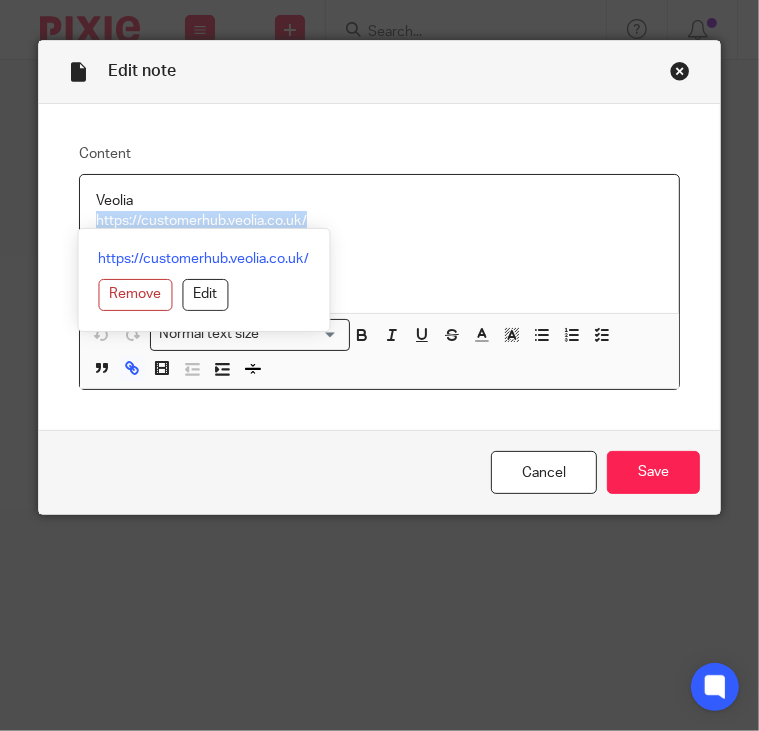 drag, startPoint x: 203, startPoint y: 220, endPoint x: 71, endPoint y: 220, distance: 132 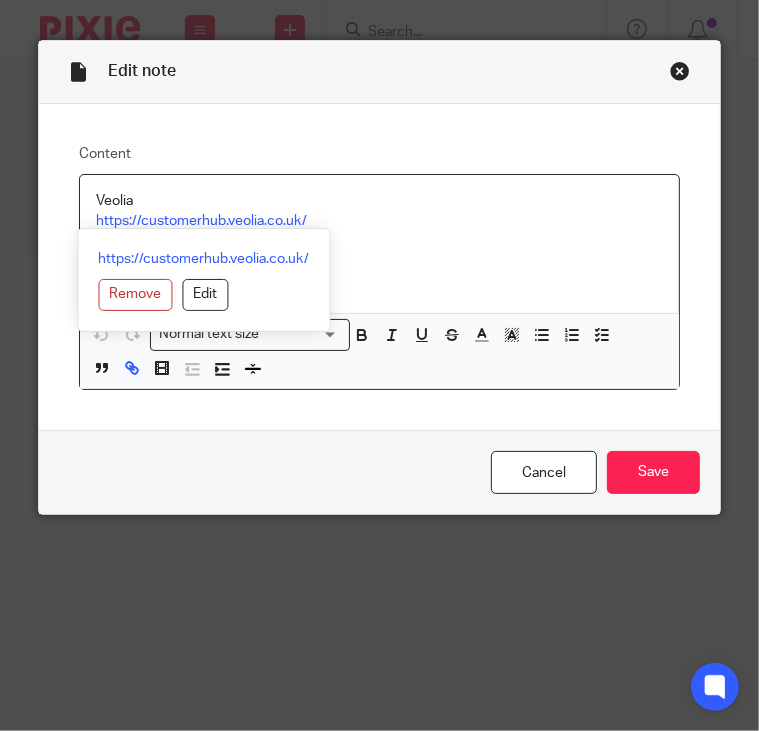 click on "Content   Veolia https://customerhub.veolia.co.uk/ user: sales@tackleuk.co.uk p/w: 1979Fishing#
Normal text size
Loading...
https://customerhub.veolia.co.uk/
Remove
Edit
Insert new video
Copy and paste the video URL. Youtube, Vimeo and Loom URLs are supported.
Close
Submit
<p>Veolia</p><p><a href="https://customerhub.veolia.co.uk/" rel="nofollow noopener" target="_blank">https://customerhub.veolia.co.uk/</a></p><p>user: sales@tackleuk.co.uk</p><p>p/w: 1979Fishing#</p>" at bounding box center (379, 267) 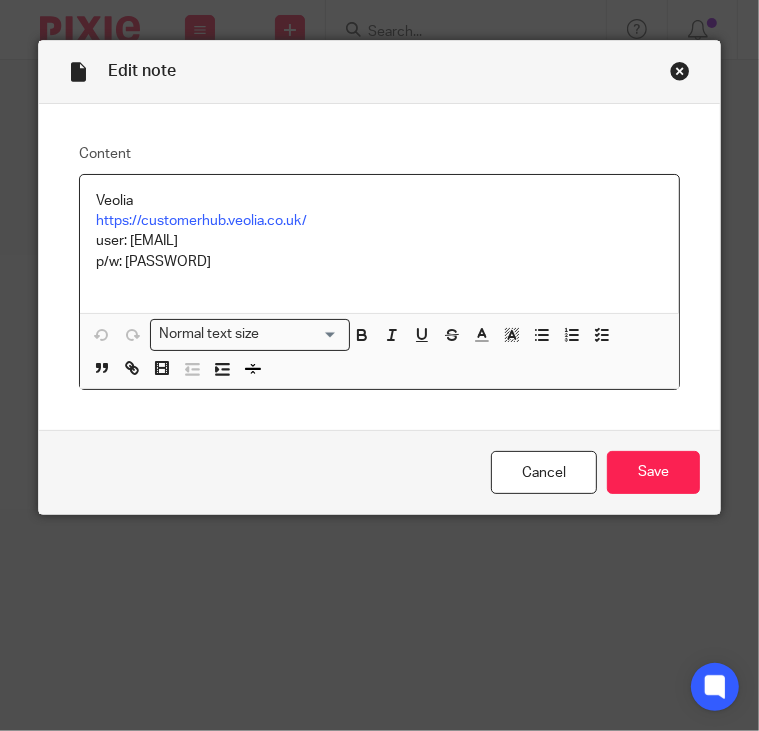 drag, startPoint x: 260, startPoint y: 239, endPoint x: 123, endPoint y: 239, distance: 137 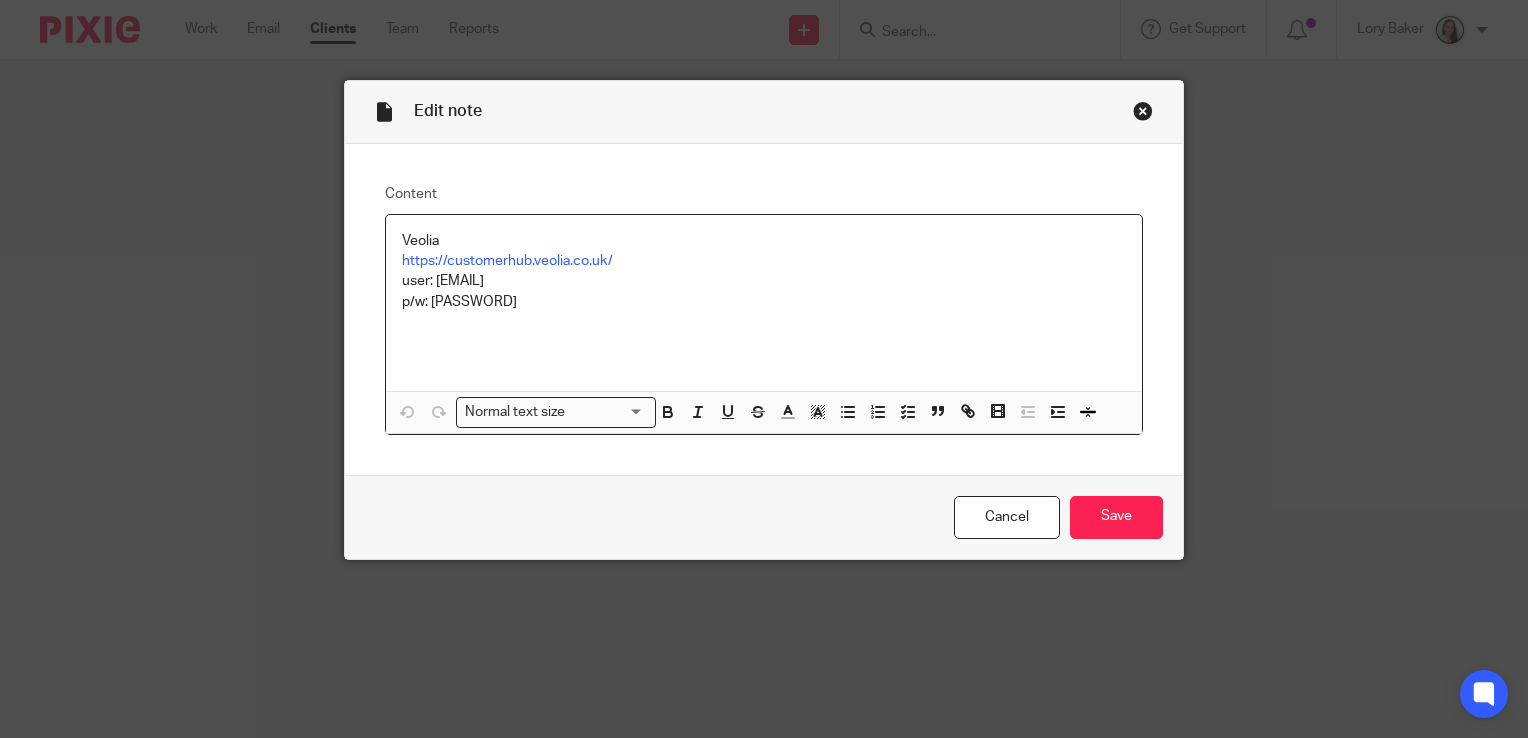 click at bounding box center (1143, 111) 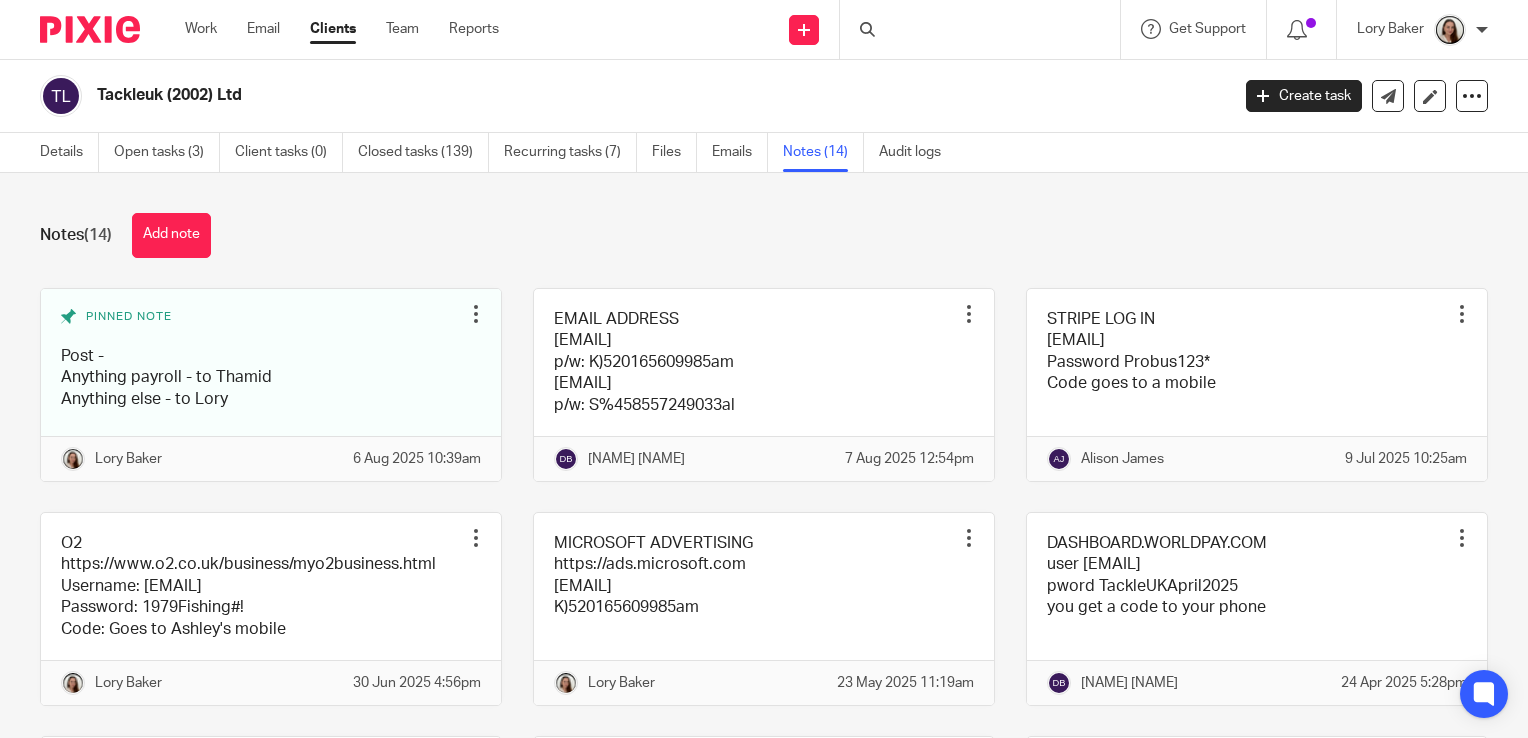 scroll, scrollTop: 0, scrollLeft: 0, axis: both 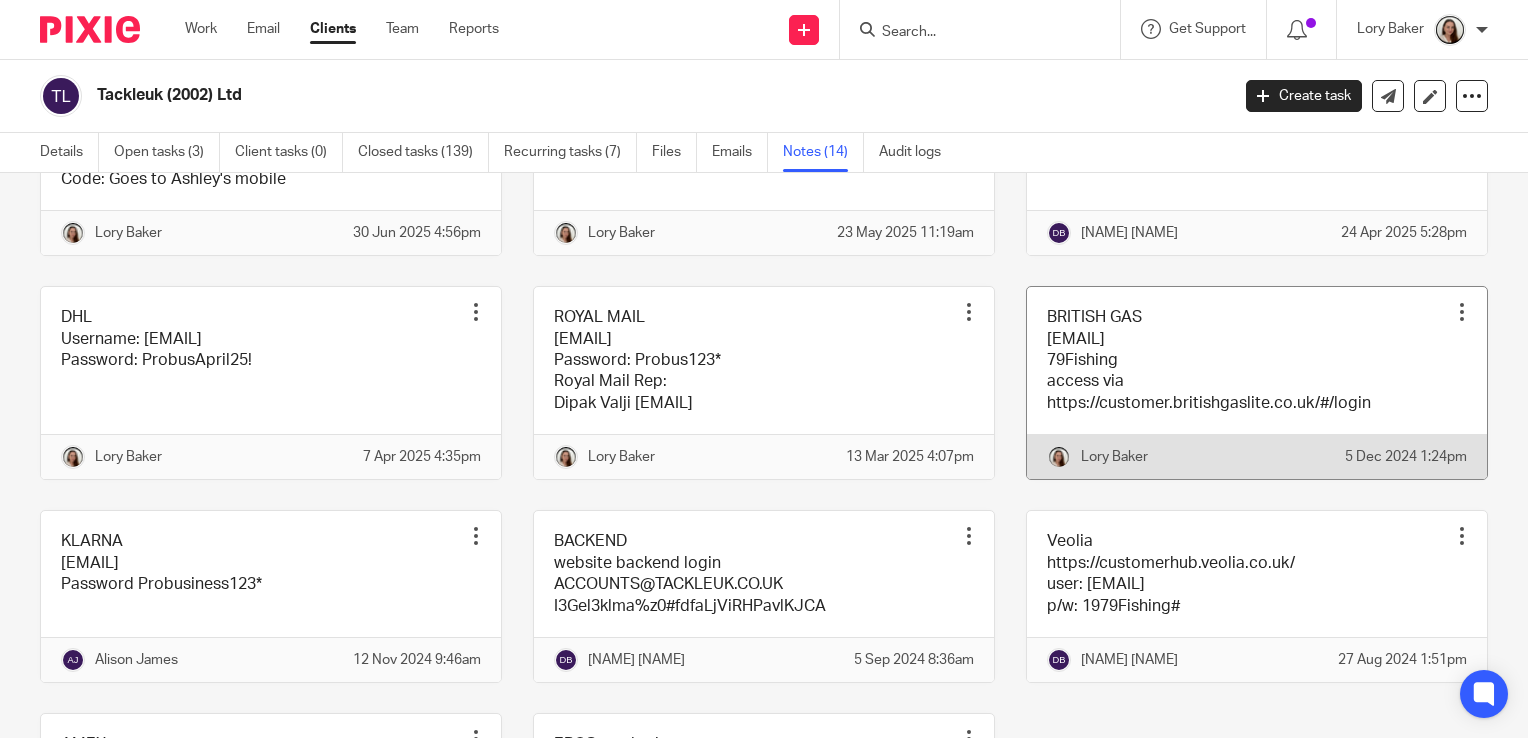 click at bounding box center (1257, 383) 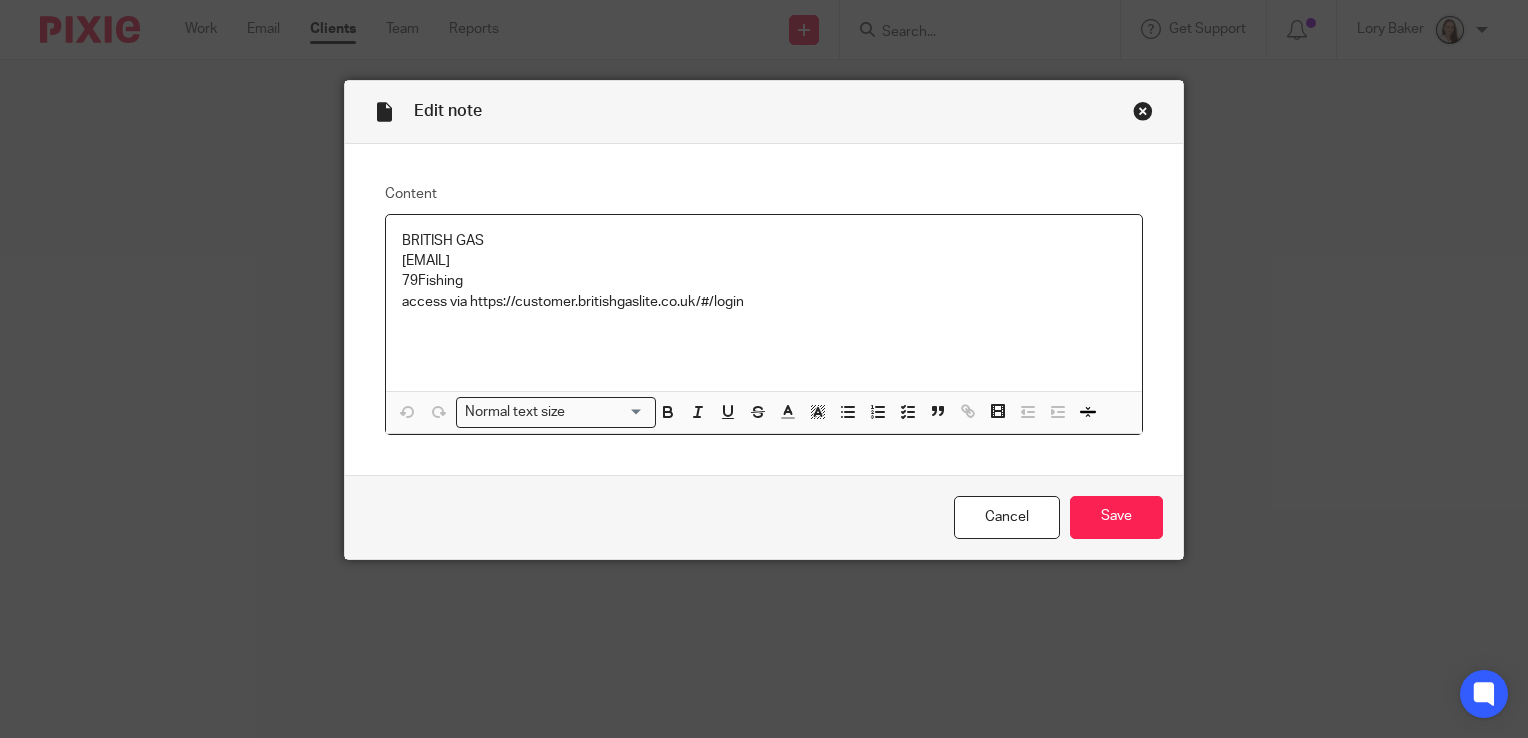 scroll, scrollTop: 0, scrollLeft: 0, axis: both 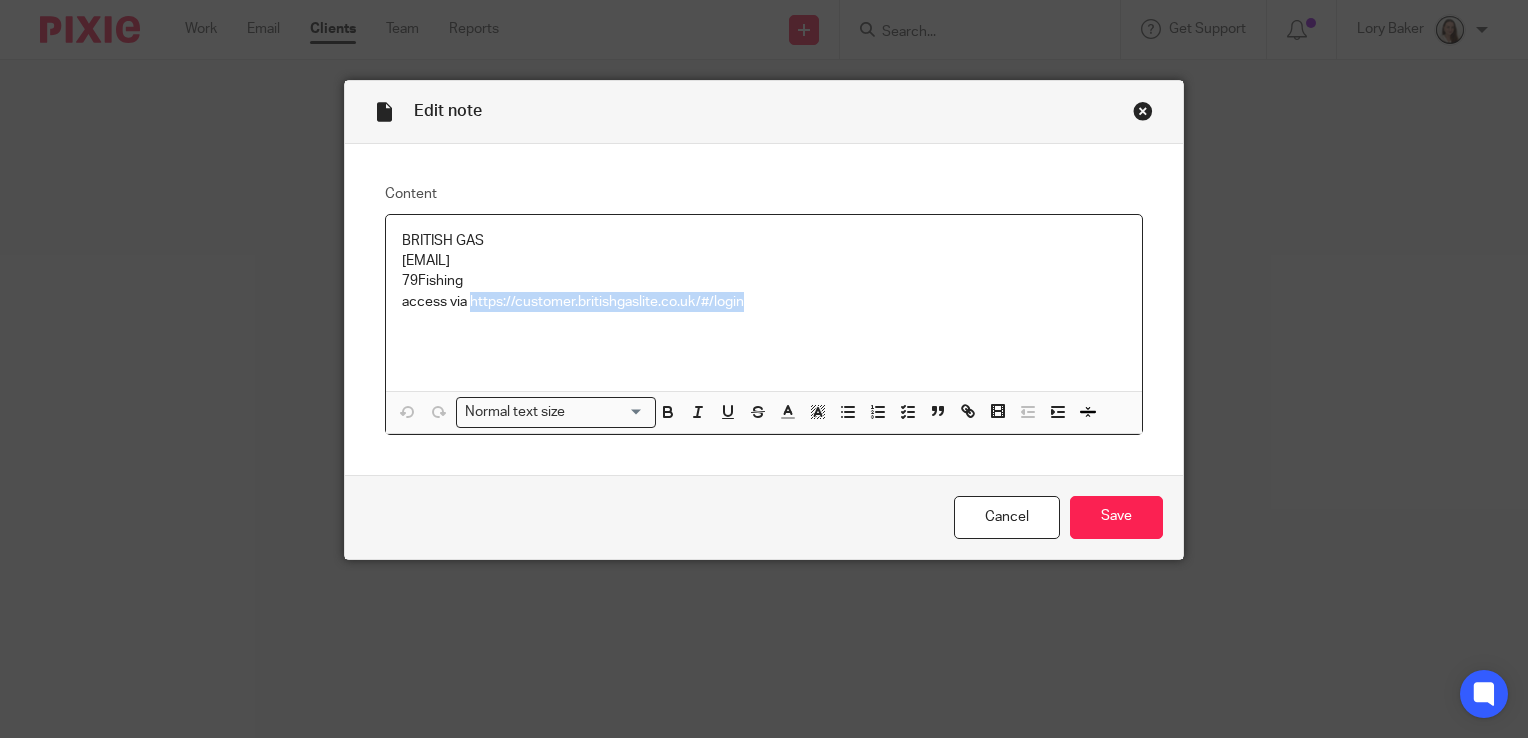 drag, startPoint x: 751, startPoint y: 305, endPoint x: 464, endPoint y: 295, distance: 287.17416 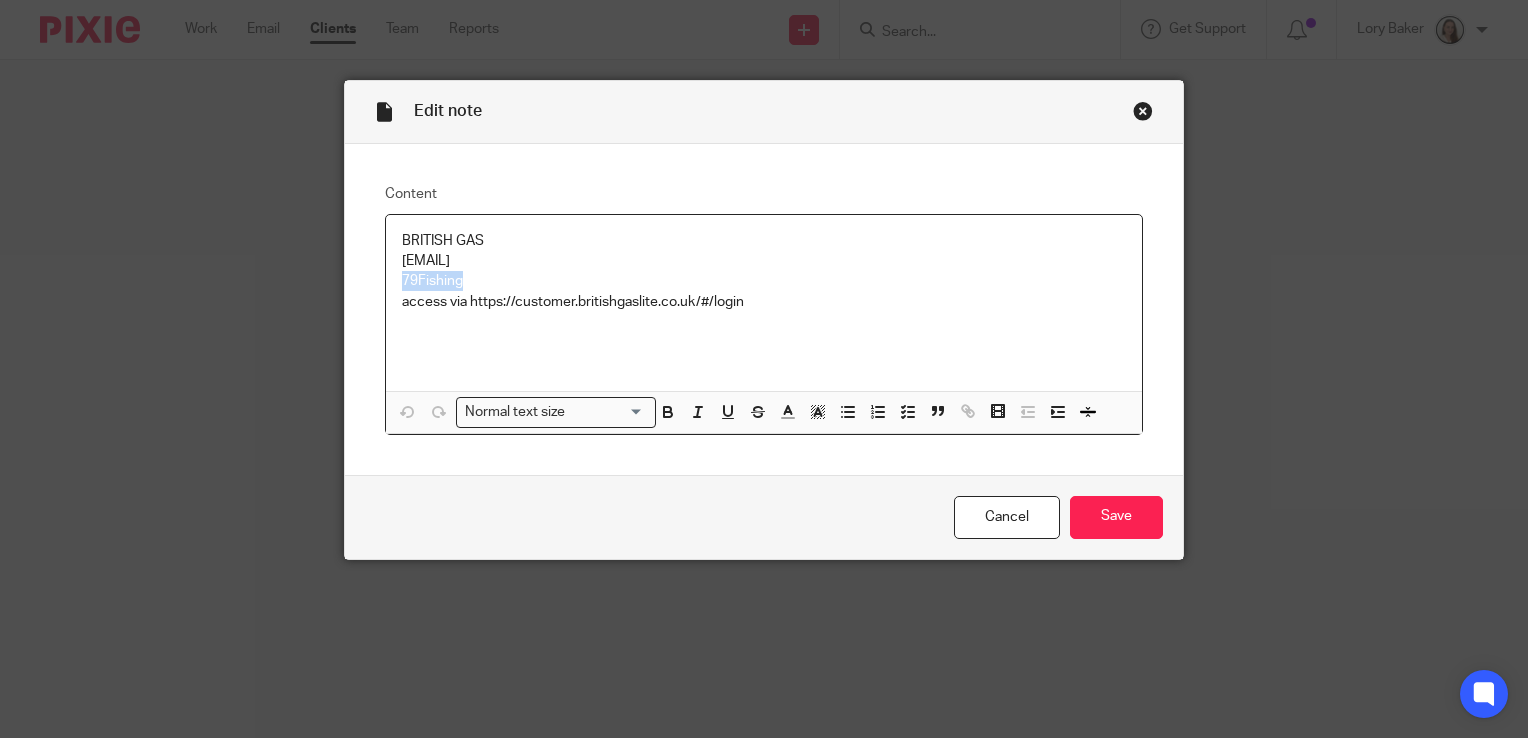drag, startPoint x: 465, startPoint y: 278, endPoint x: 326, endPoint y: 290, distance: 139.51703 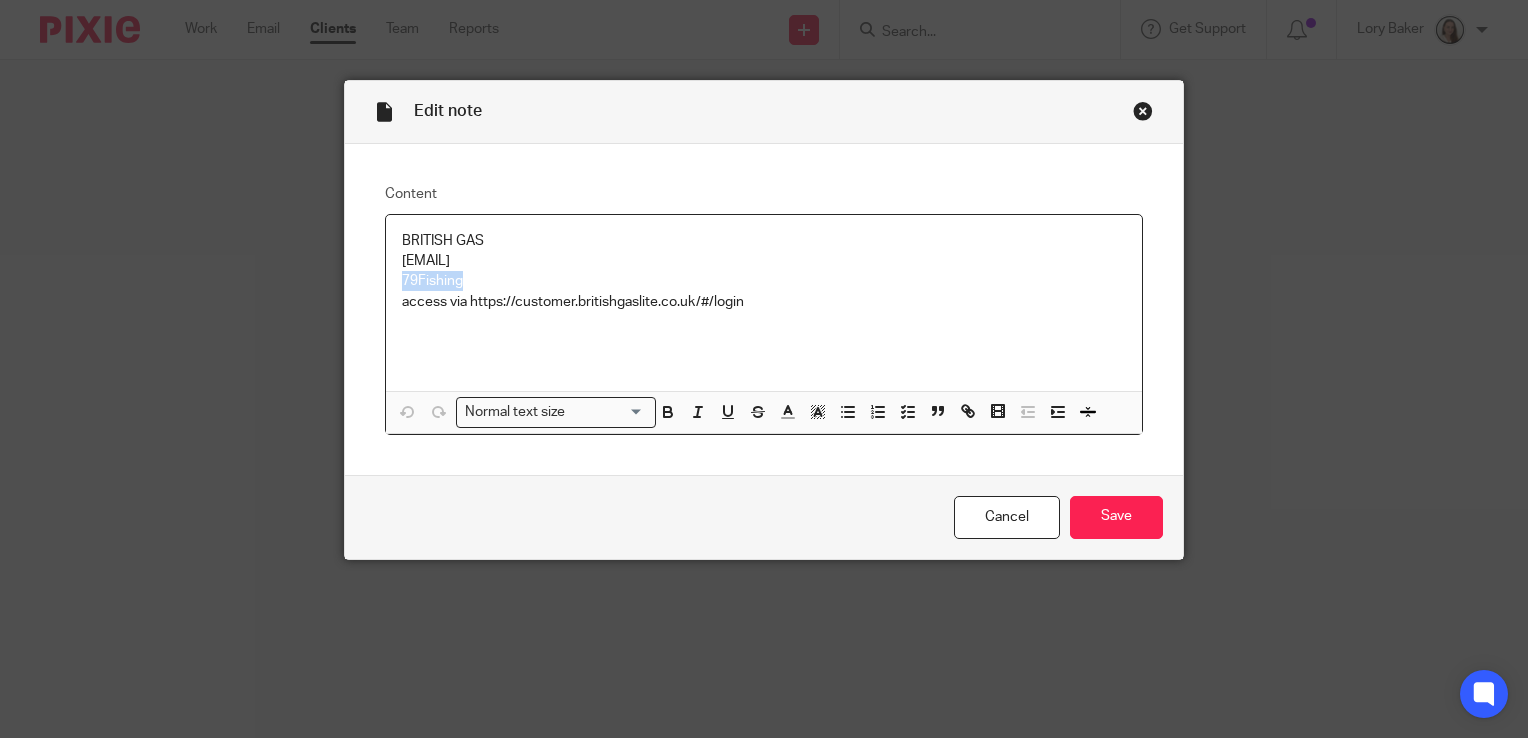 copy on "79Fishing" 